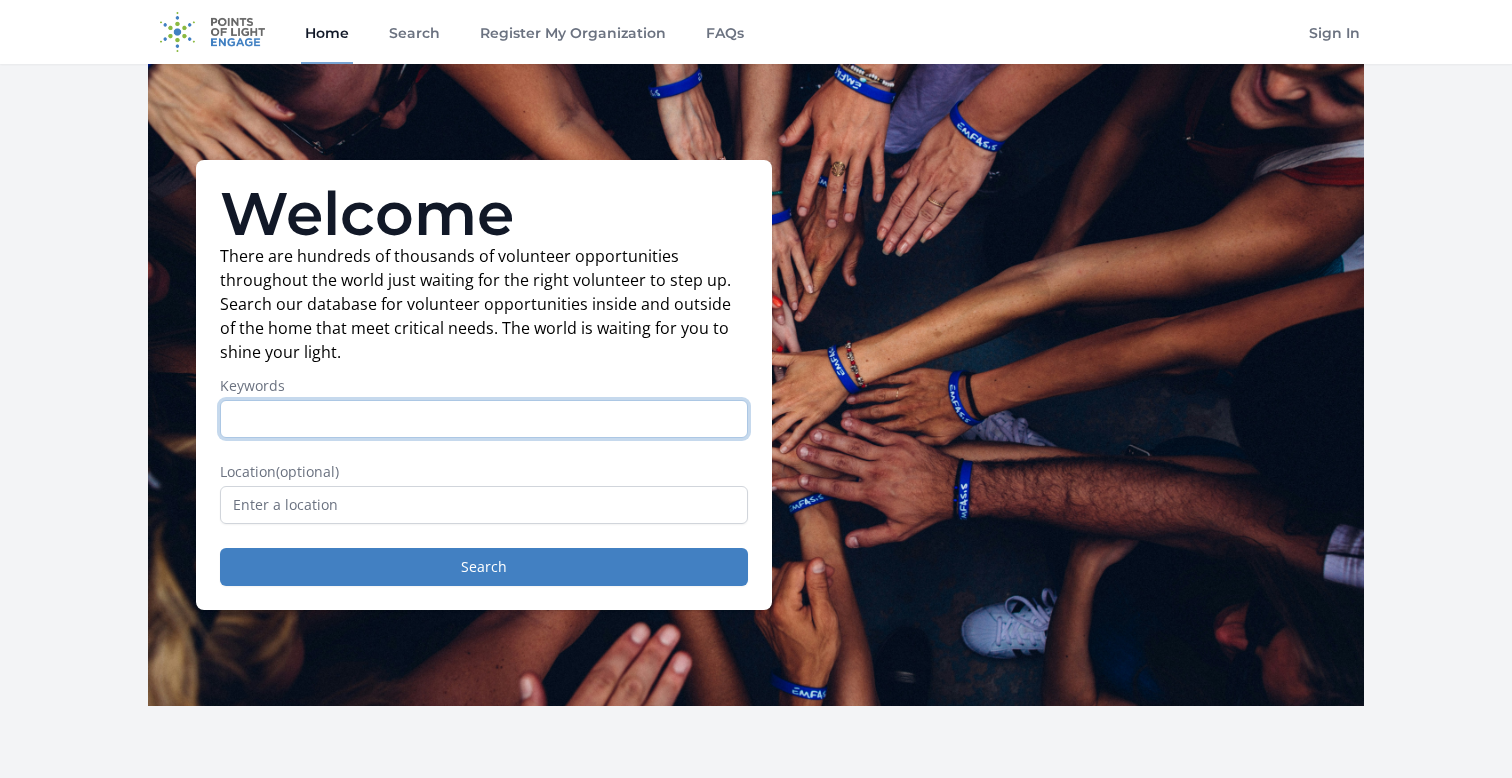 scroll, scrollTop: 0, scrollLeft: 0, axis: both 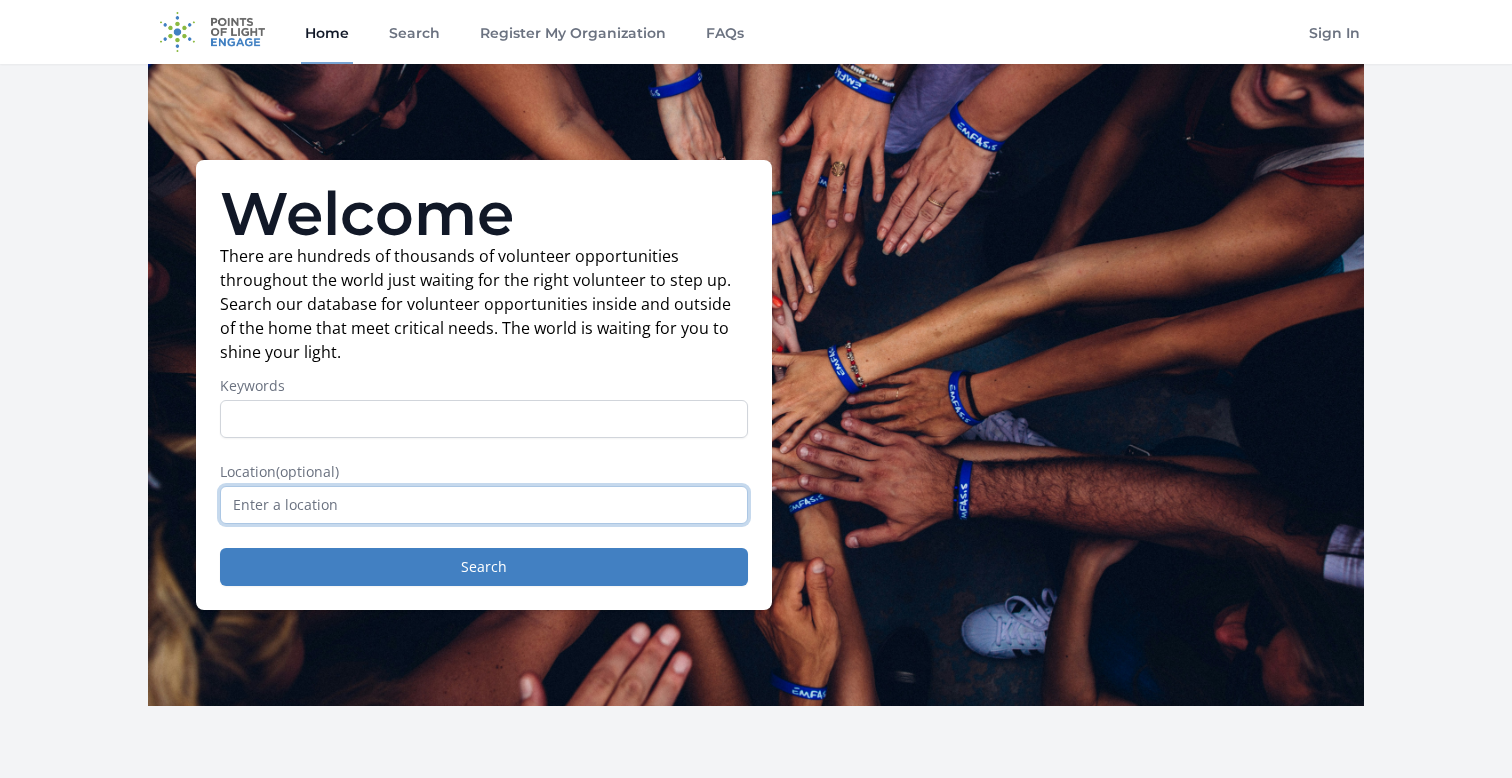 click at bounding box center (484, 505) 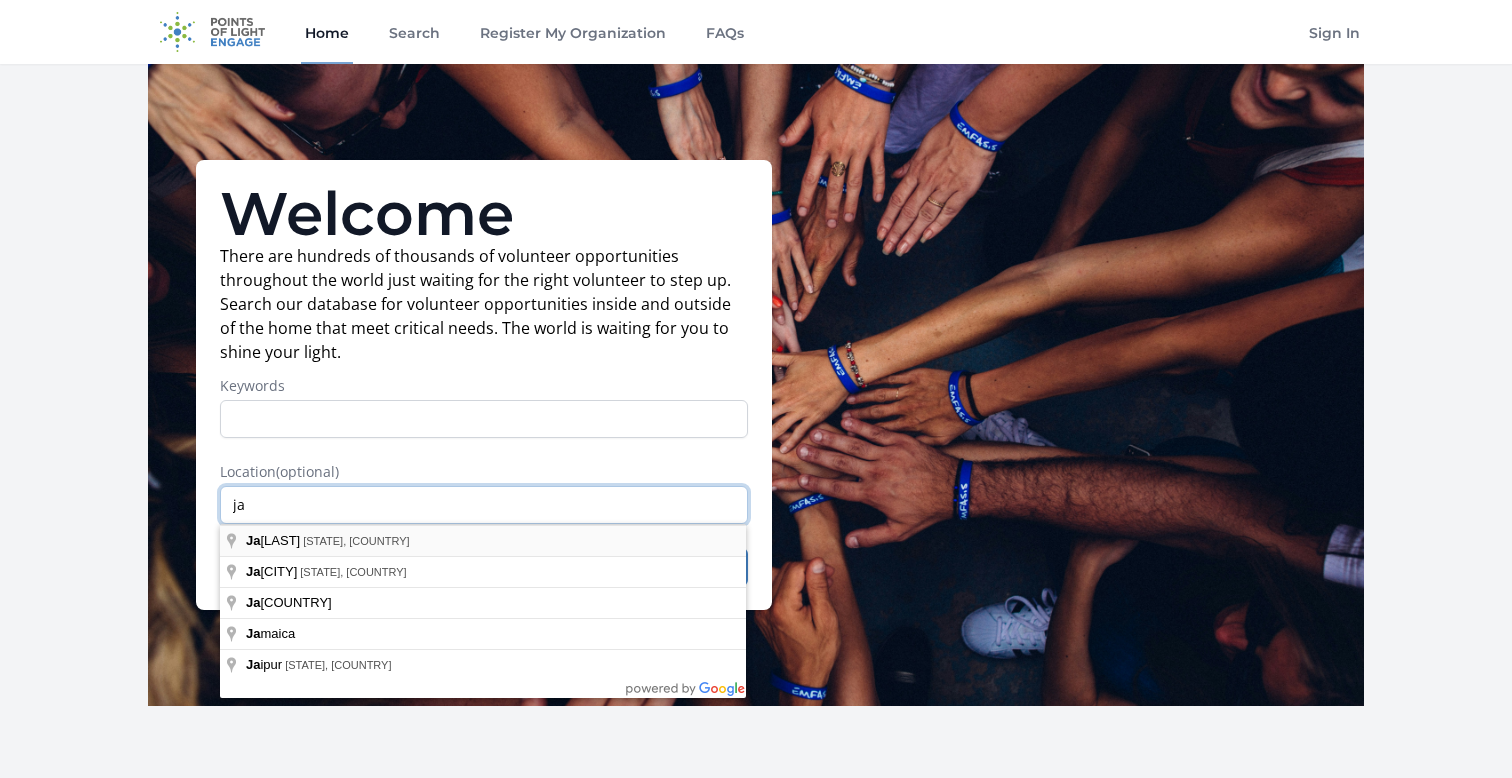 type on "ja" 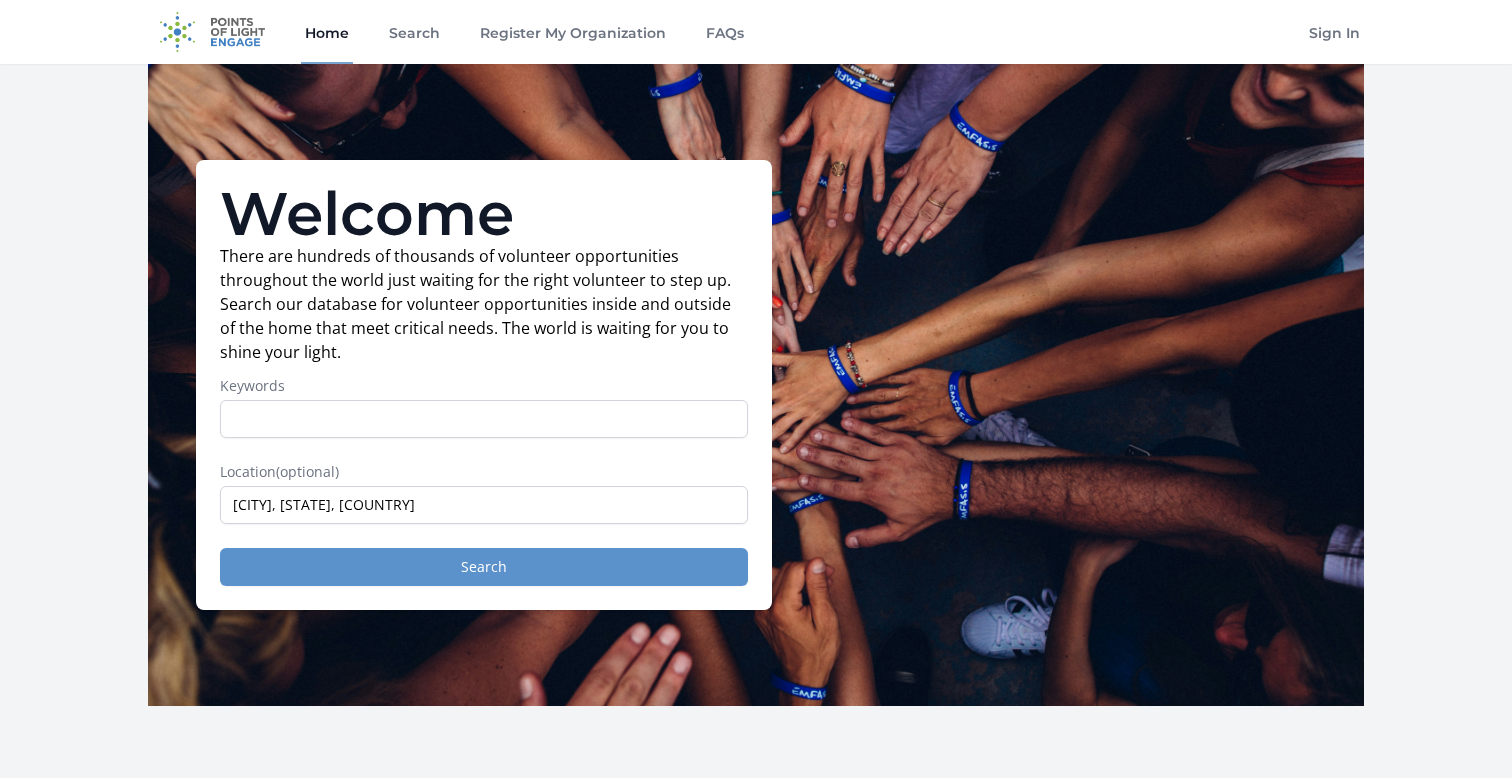 click on "Search" at bounding box center [484, 567] 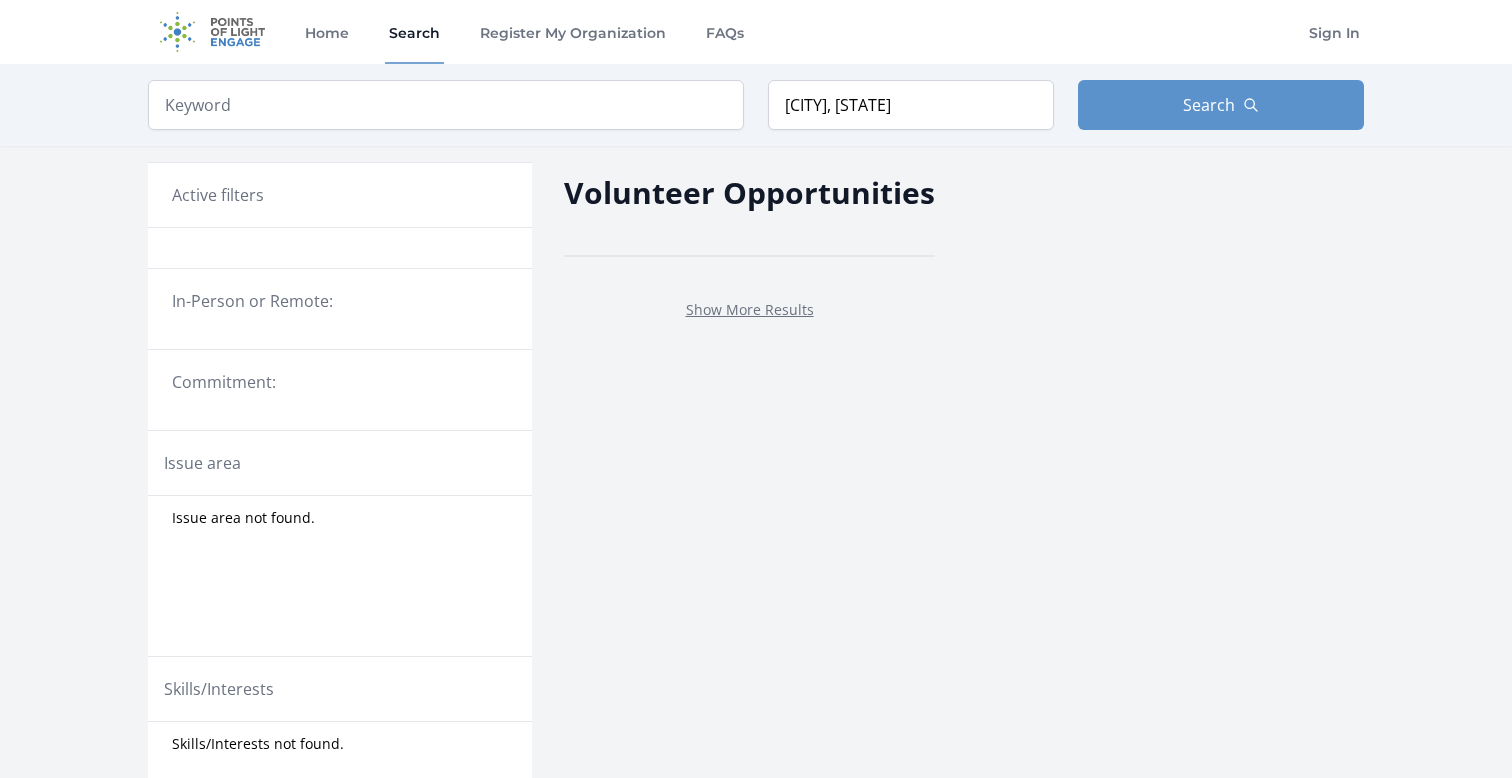 scroll, scrollTop: 0, scrollLeft: 0, axis: both 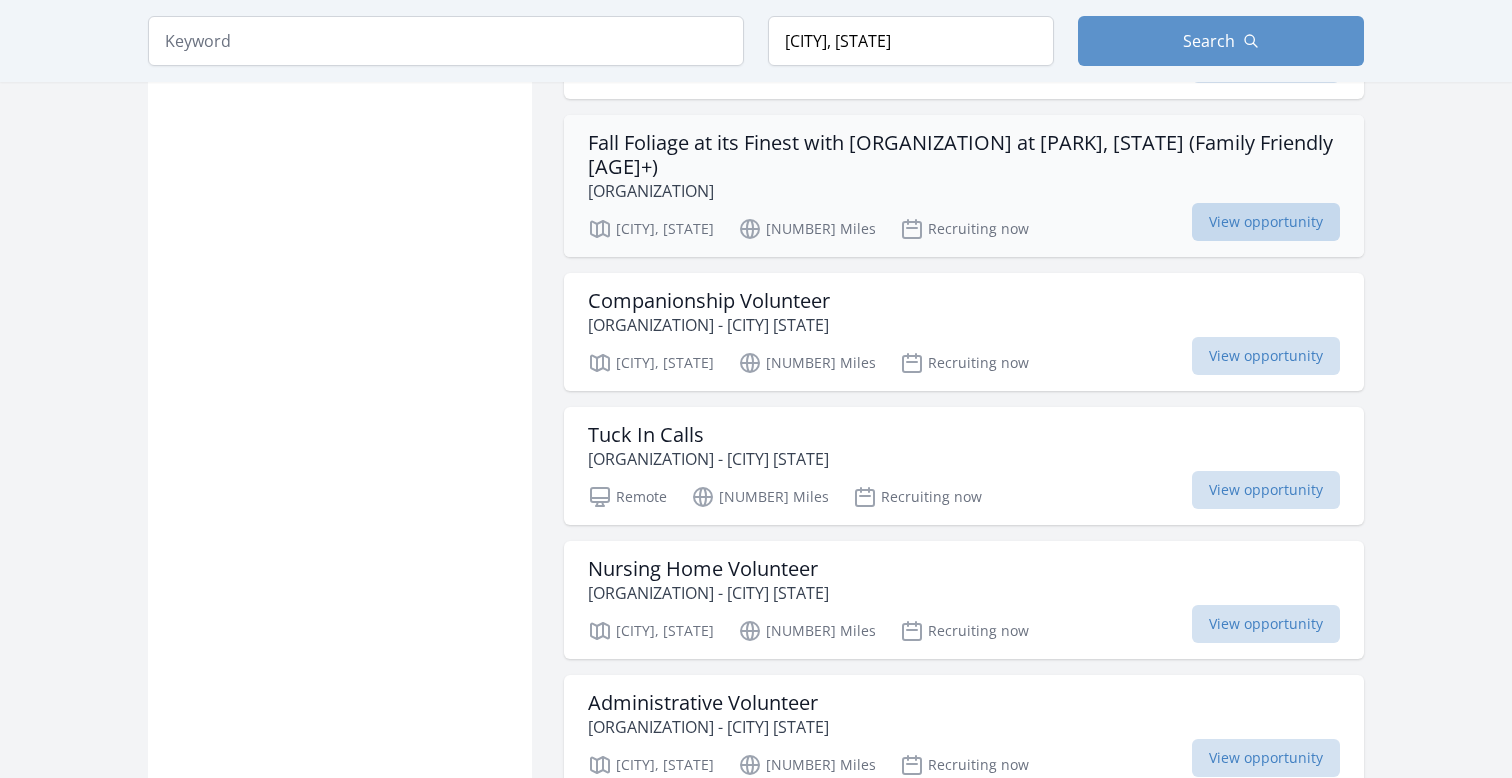 click on "View opportunity" at bounding box center [1266, 222] 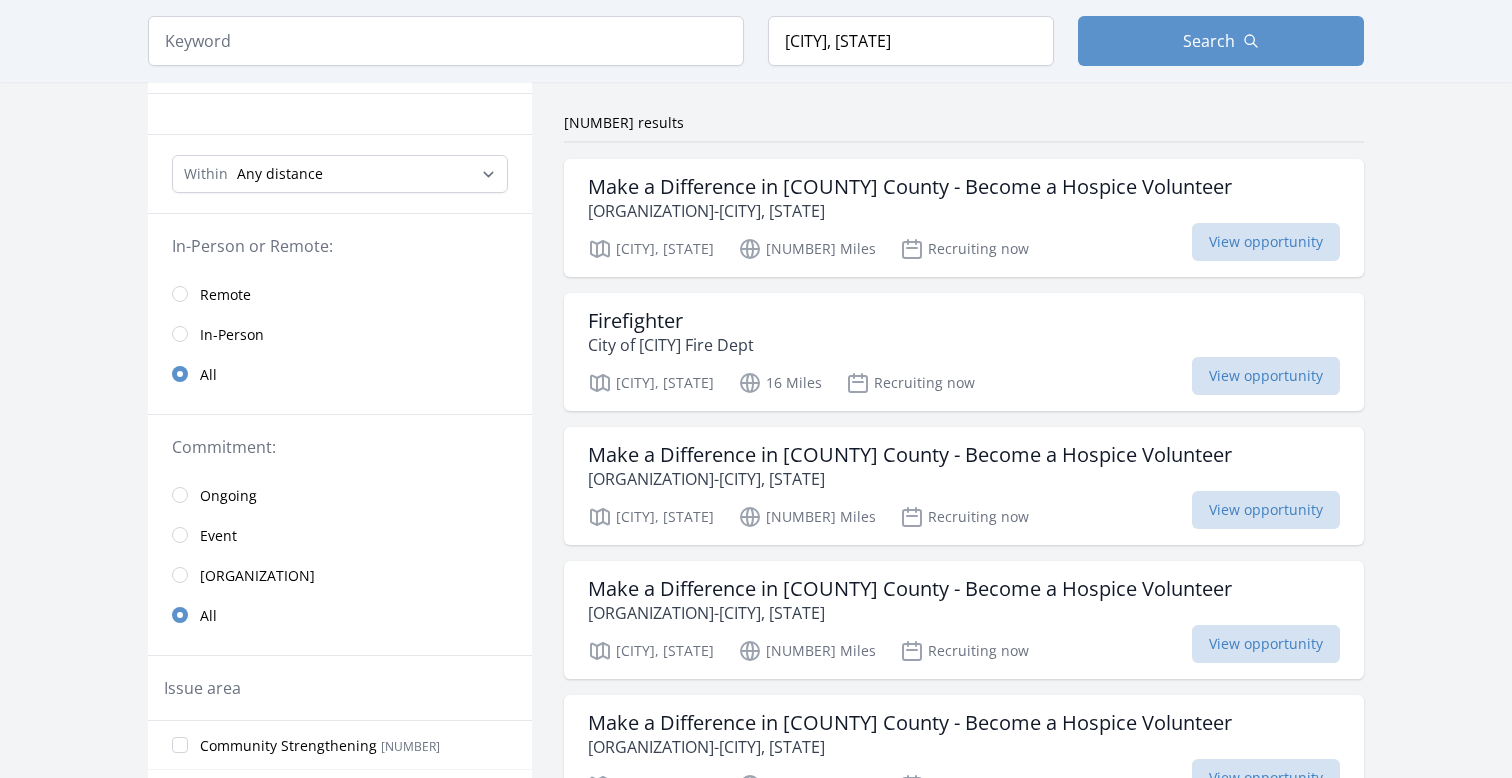 scroll, scrollTop: 140, scrollLeft: 0, axis: vertical 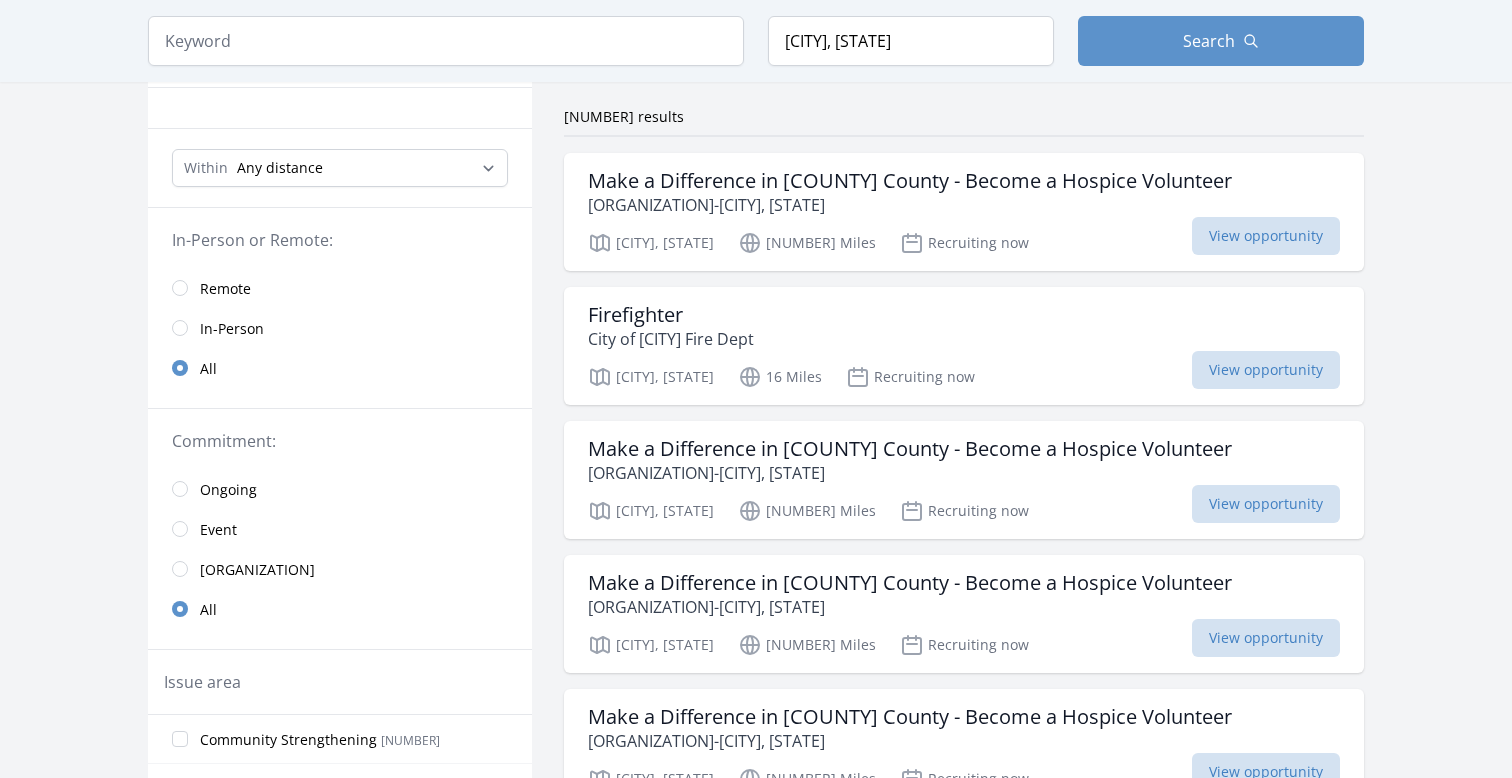 click on "Remote" at bounding box center [225, 289] 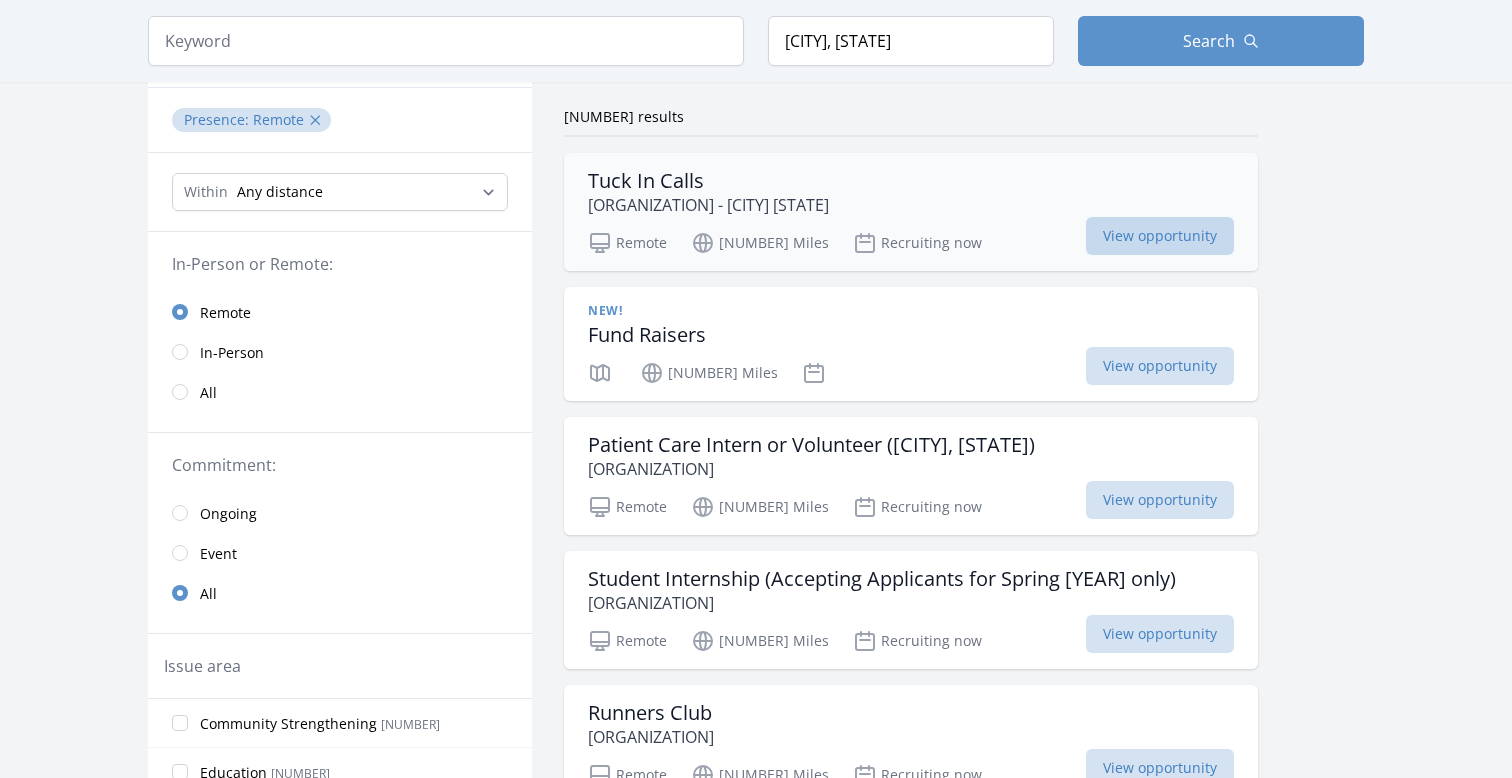 click on "View opportunity" at bounding box center [1160, 236] 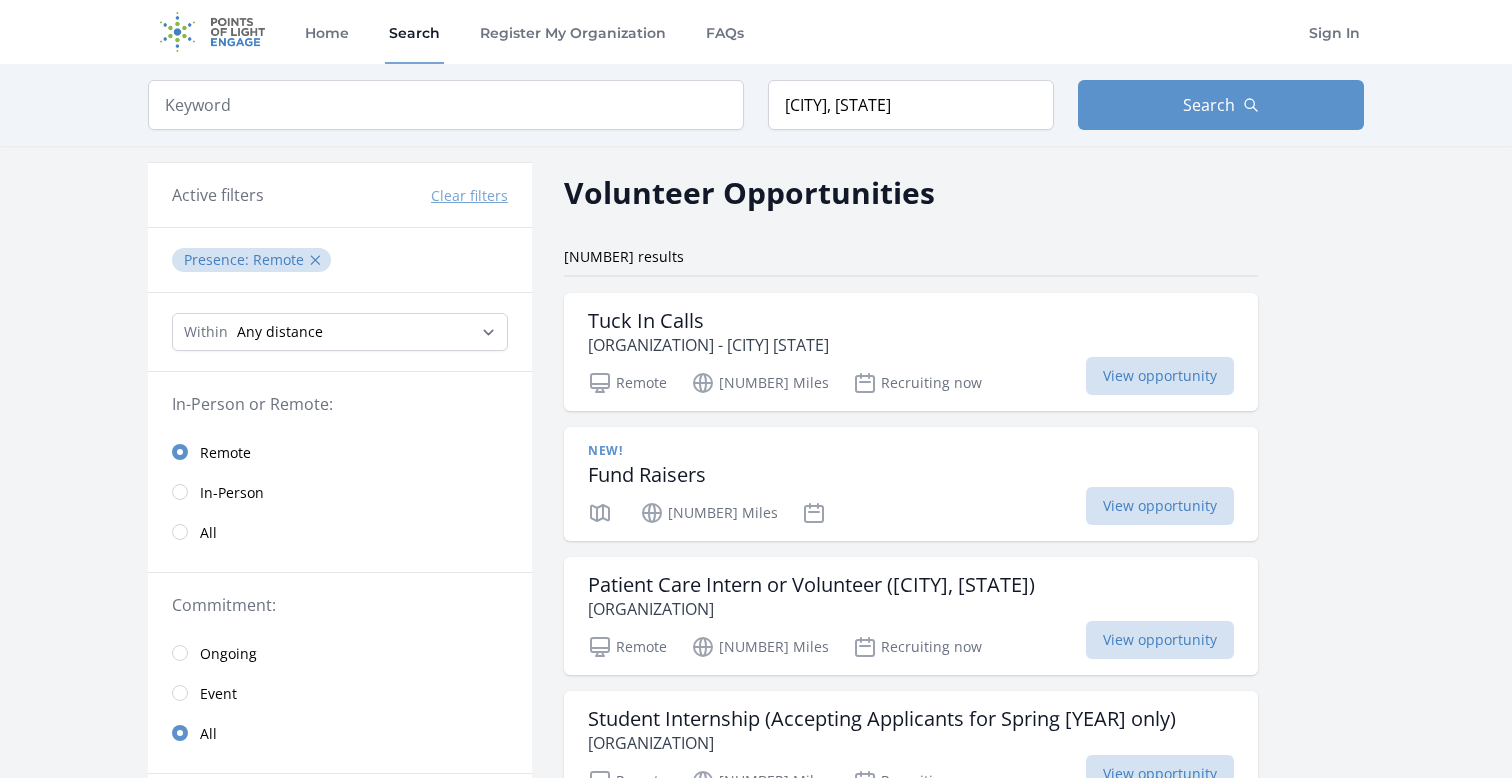 scroll, scrollTop: 0, scrollLeft: 0, axis: both 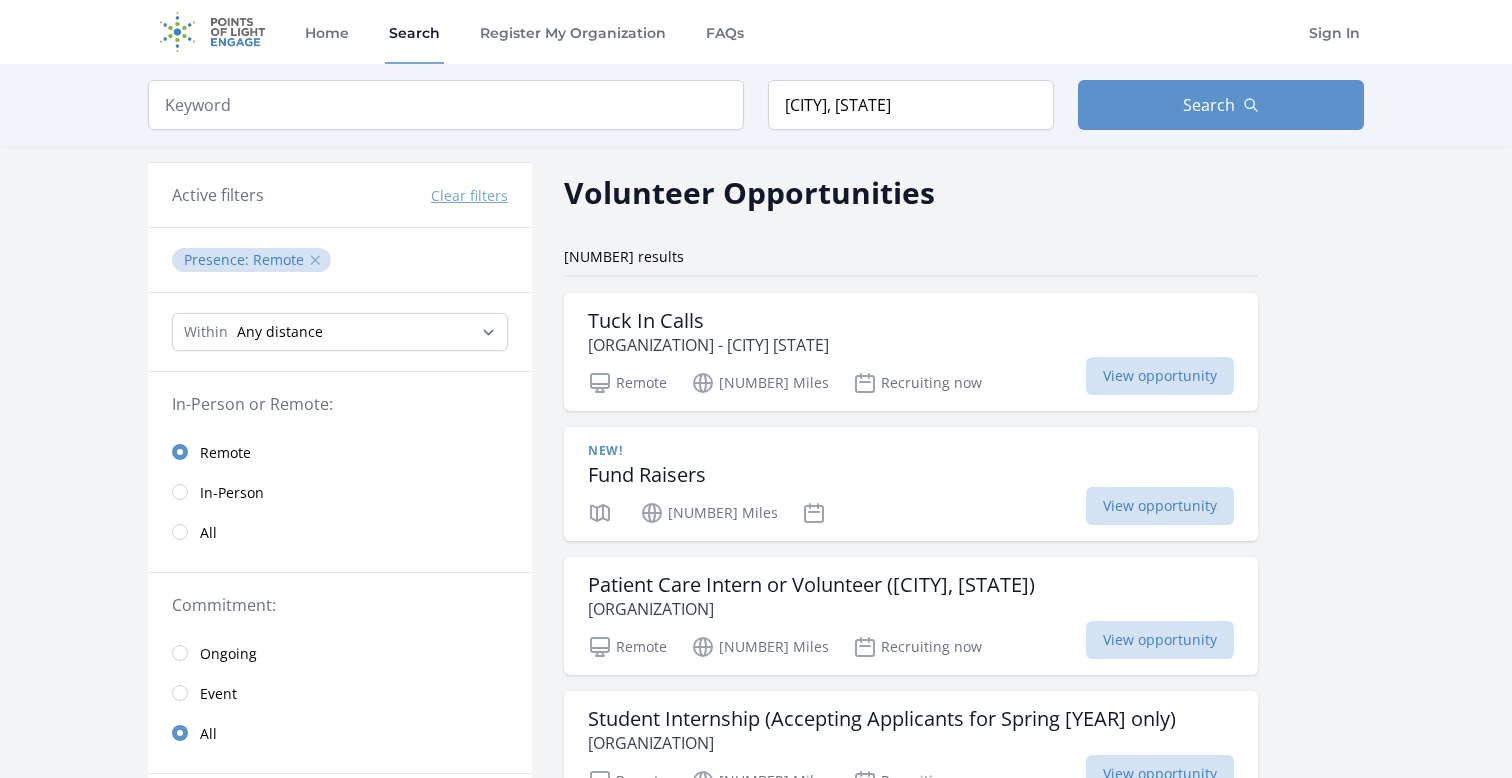 click on "✕" at bounding box center [315, 260] 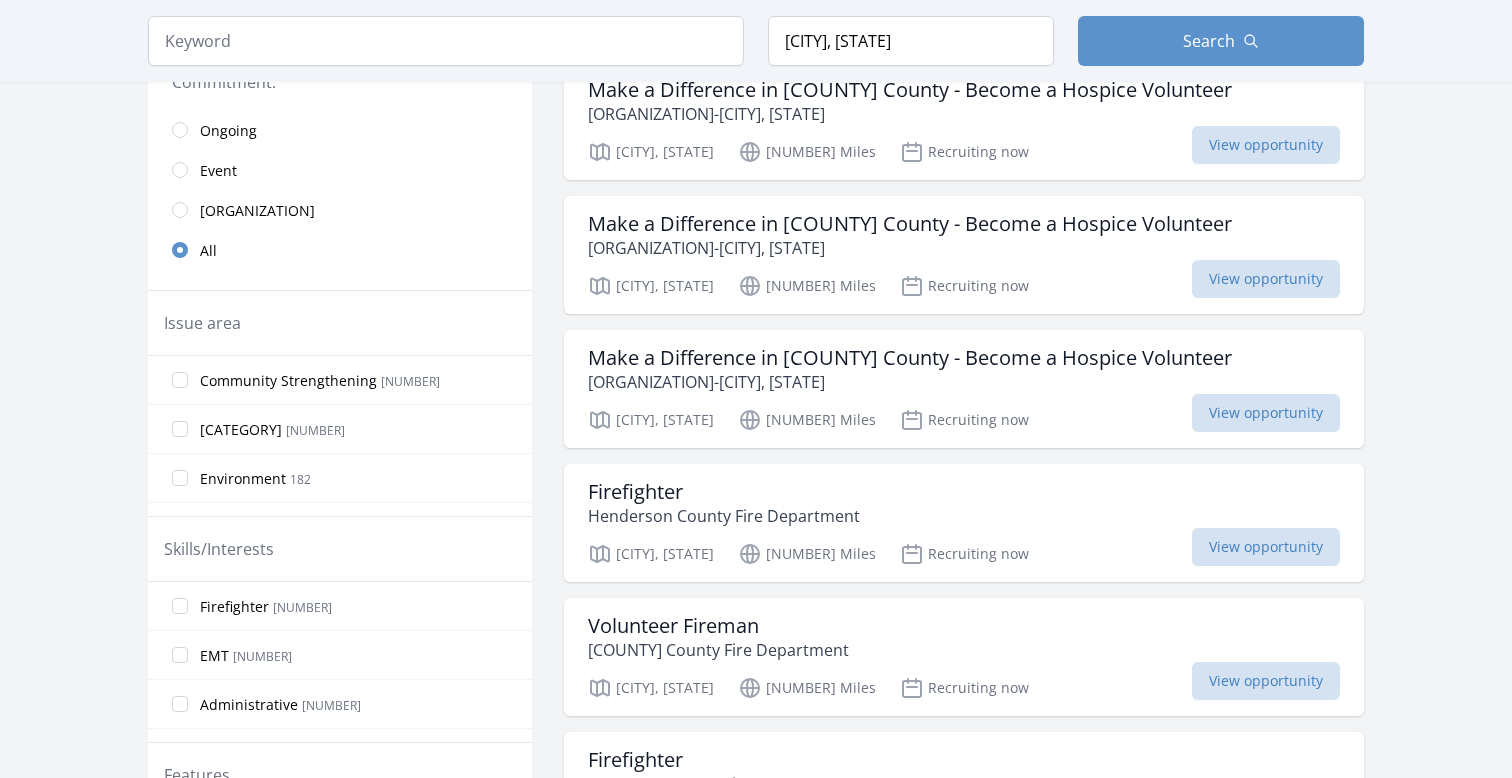 scroll, scrollTop: 505, scrollLeft: 0, axis: vertical 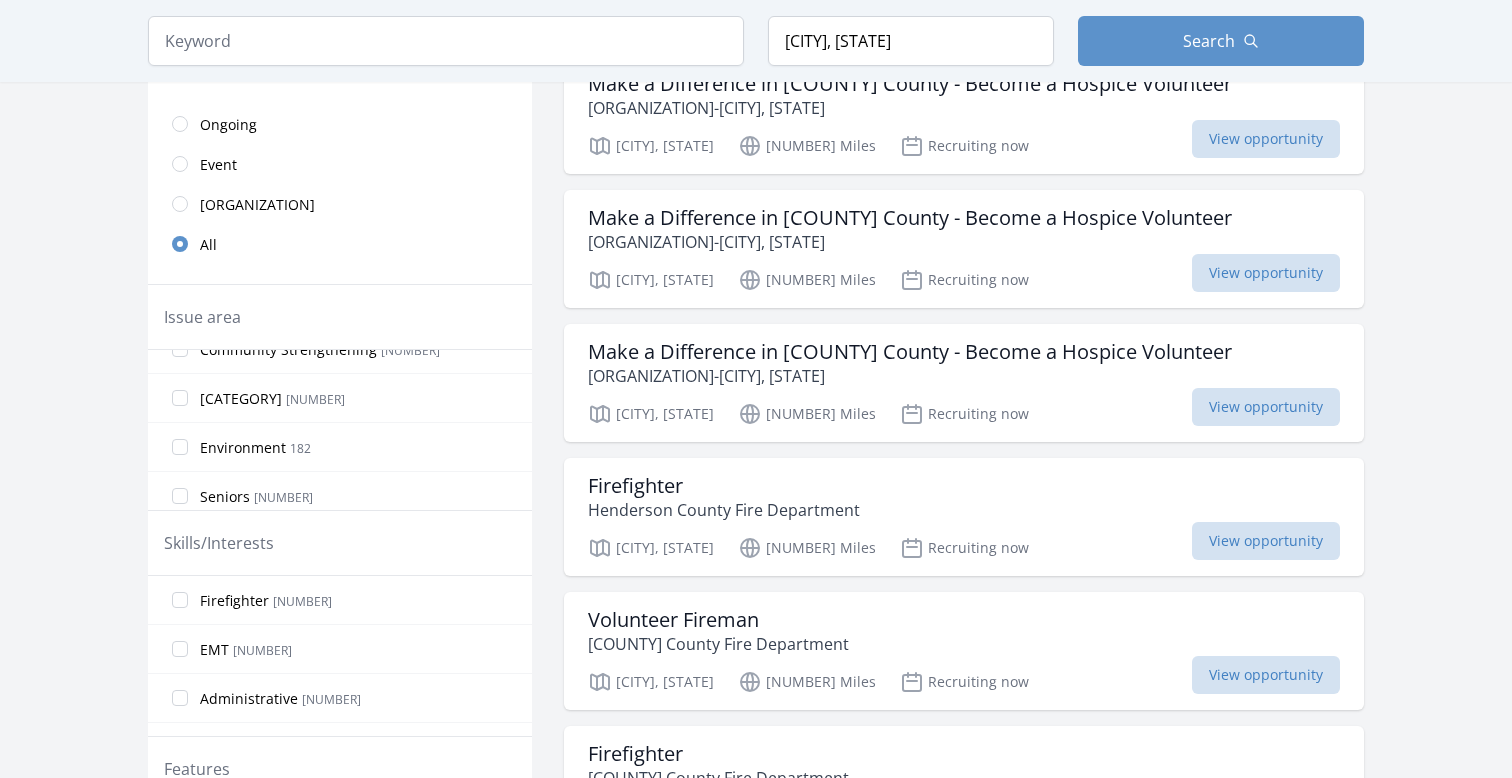 click on "Environment   182" at bounding box center (320, 349) 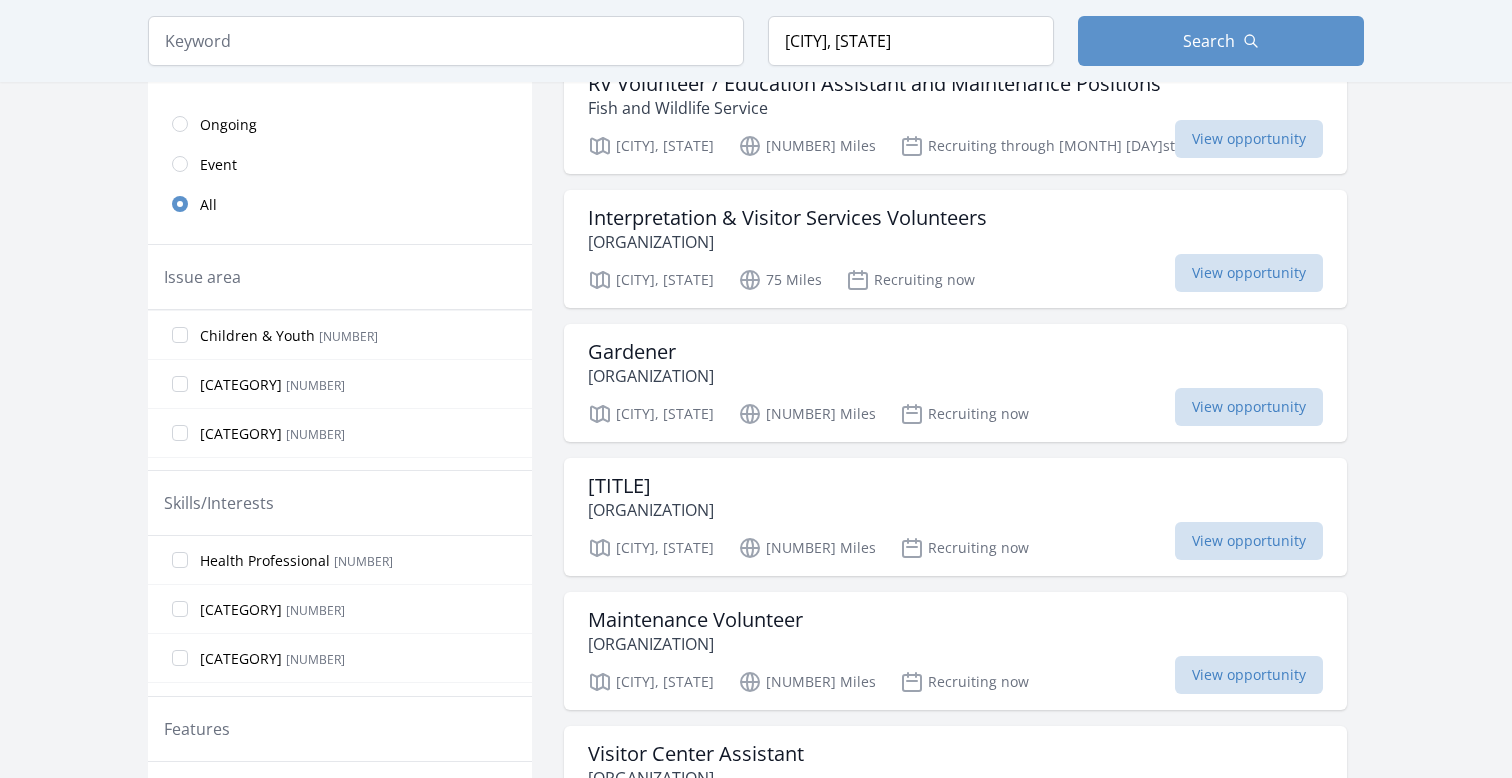 scroll, scrollTop: 173, scrollLeft: 0, axis: vertical 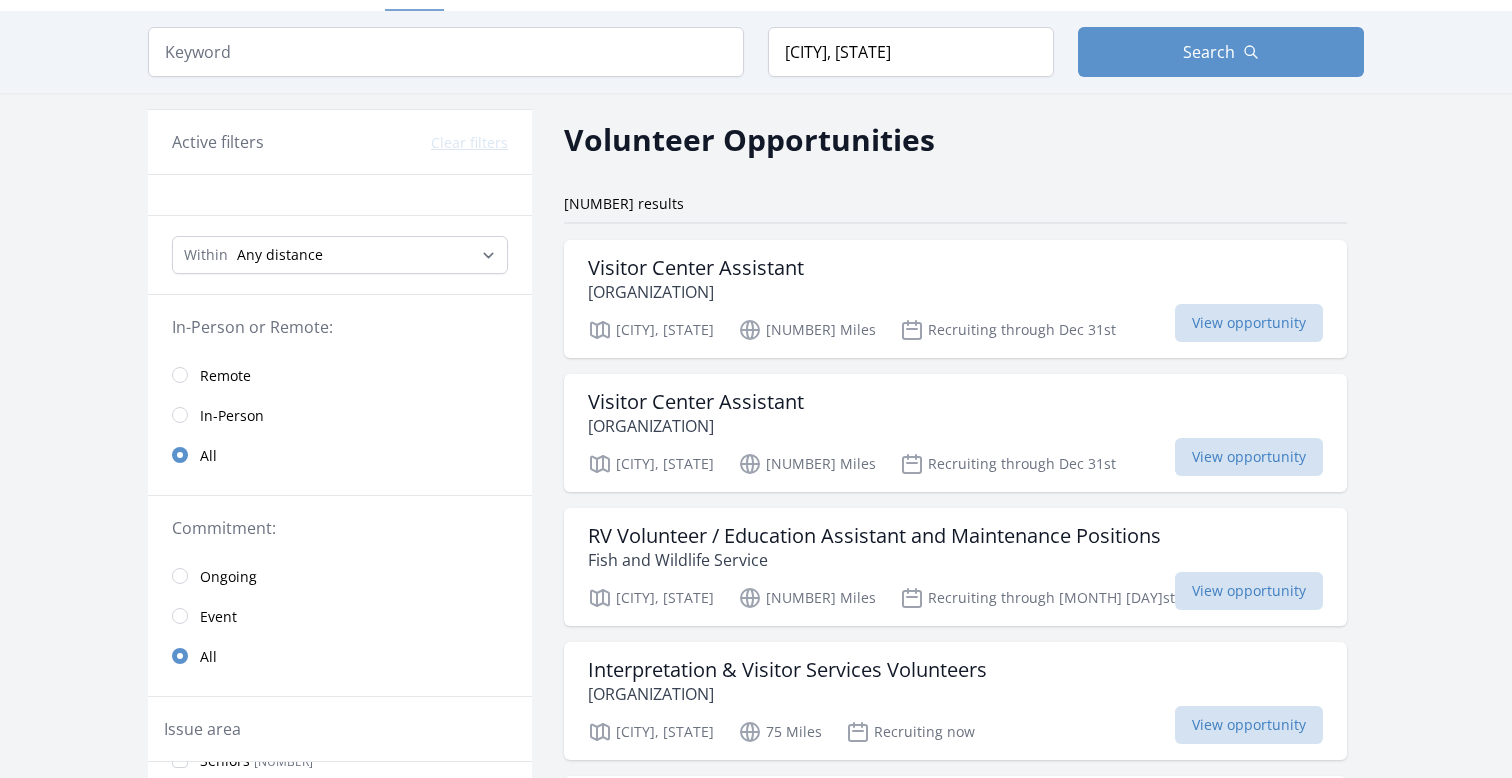 click on "Within Any distance , 5 Miles , 20 Miles , 50 Miles , 100 Miles" at bounding box center [340, 255] 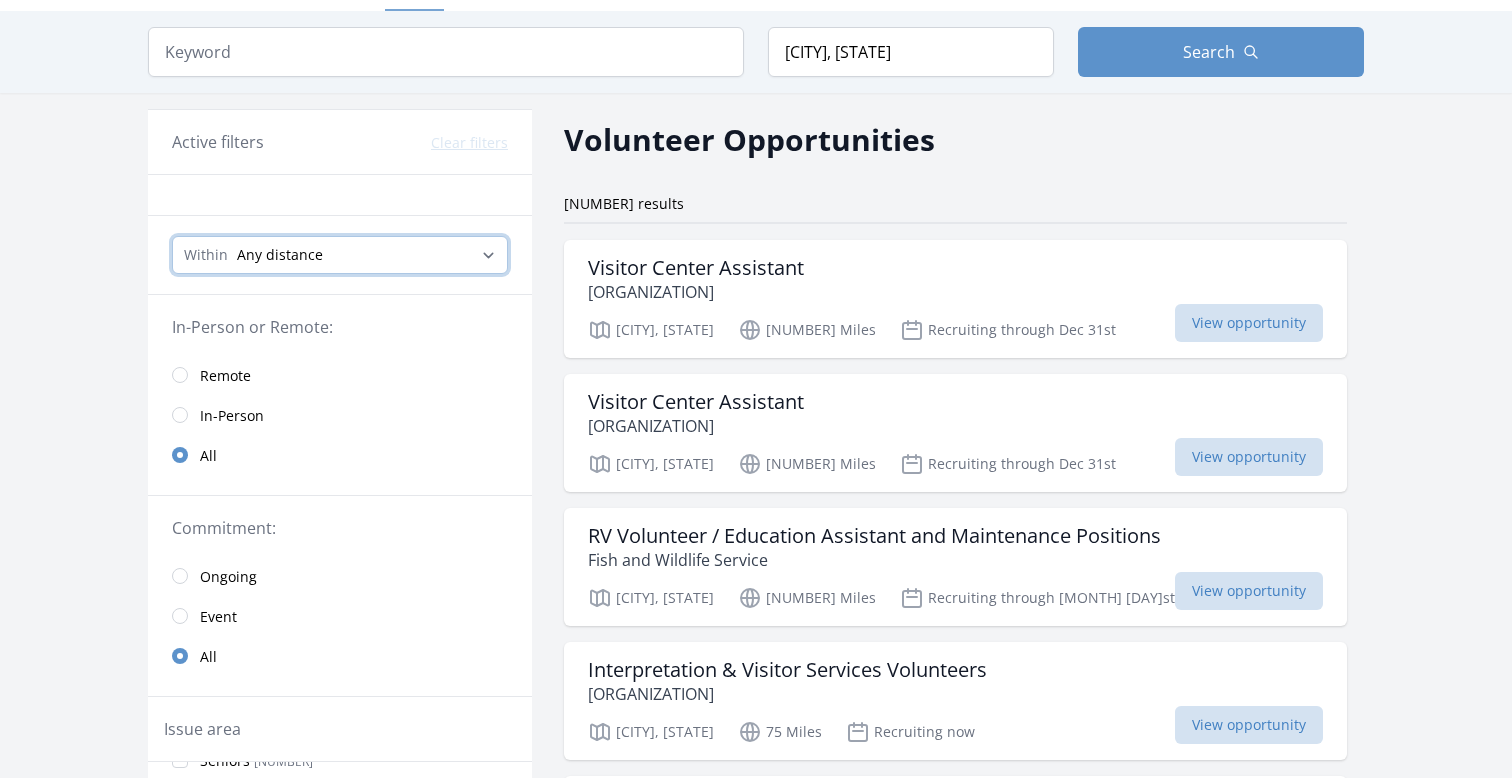 select on "32186" 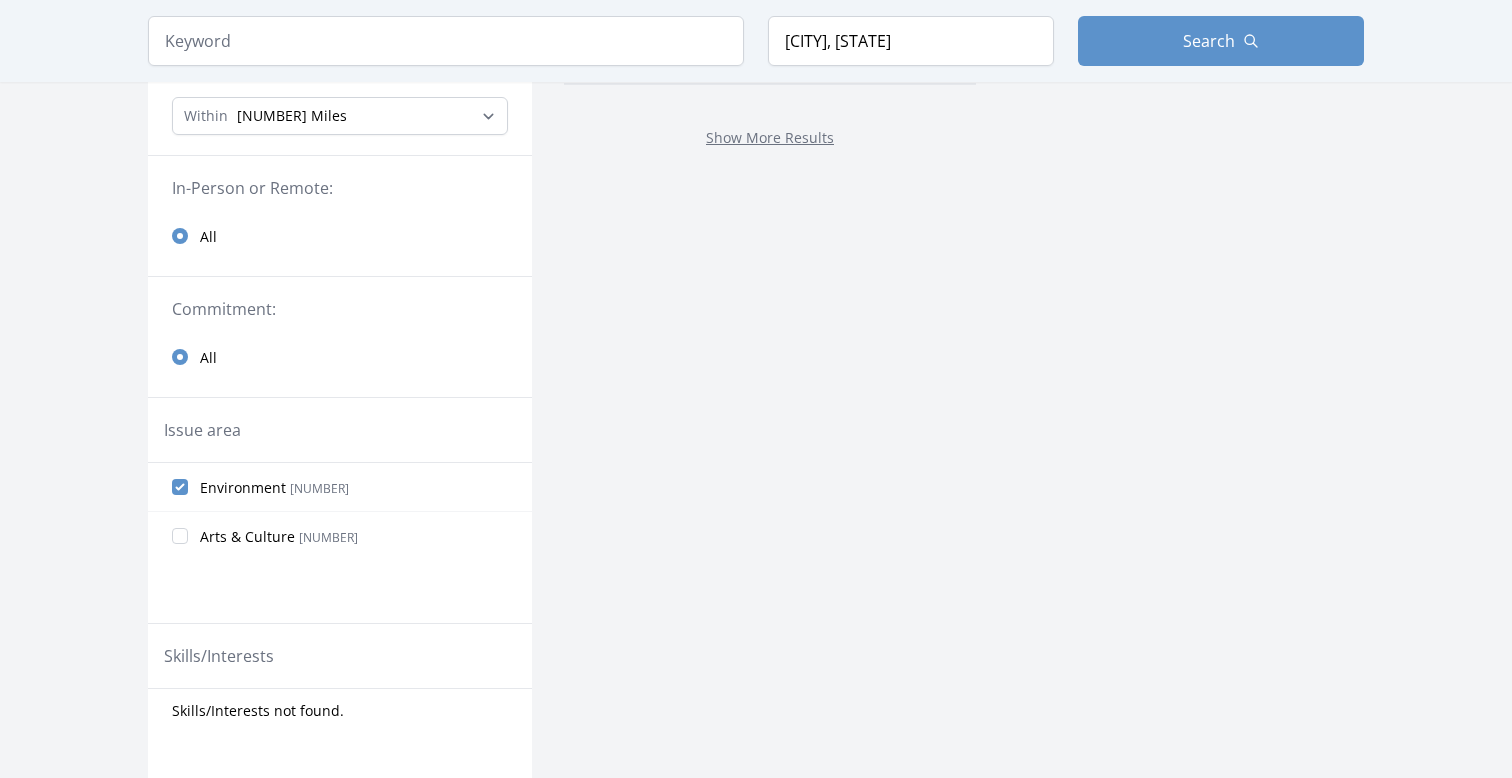scroll, scrollTop: 179, scrollLeft: 0, axis: vertical 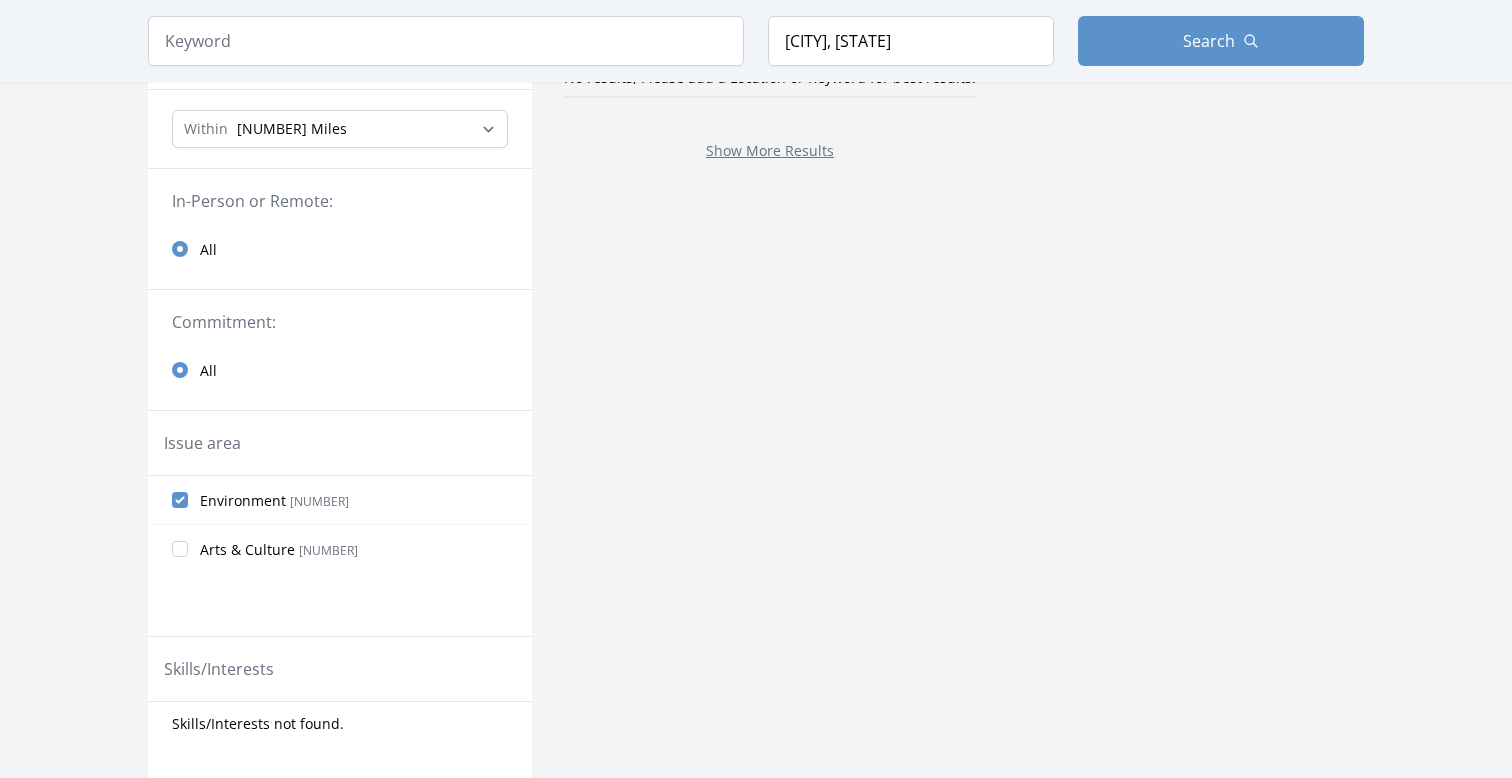 click on "Environment" at bounding box center (243, 501) 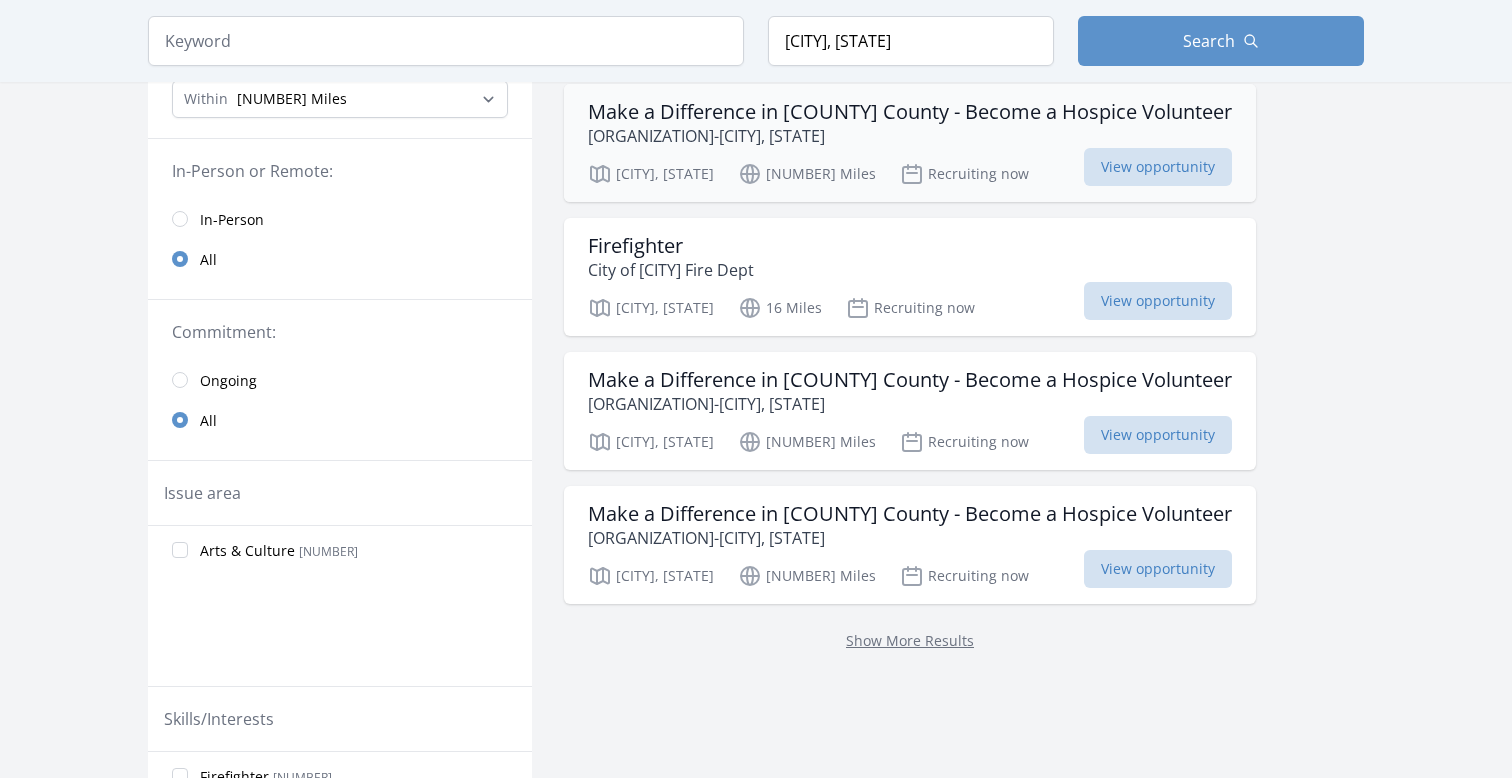 scroll, scrollTop: 210, scrollLeft: 0, axis: vertical 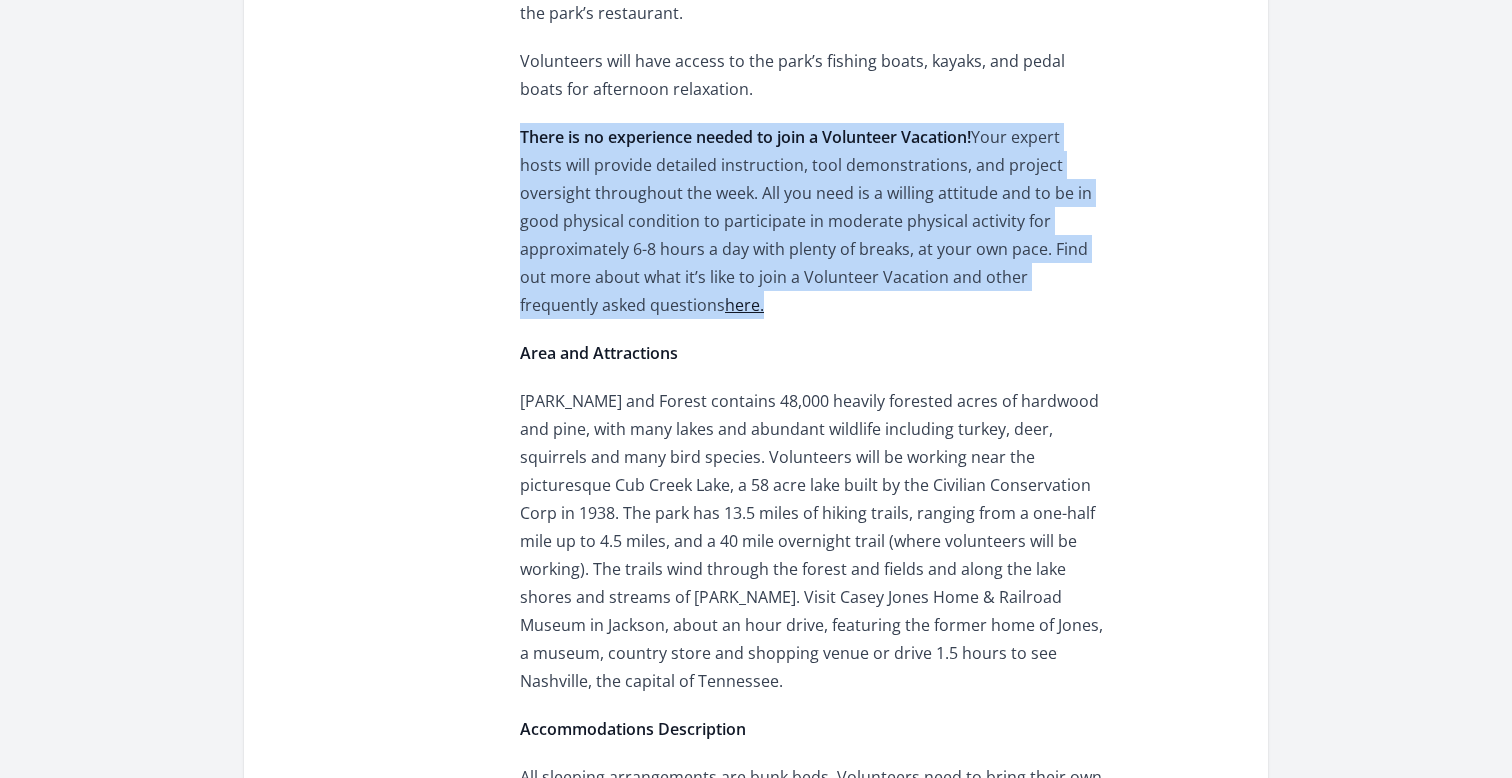 drag, startPoint x: 727, startPoint y: 292, endPoint x: 729, endPoint y: 114, distance: 178.01123 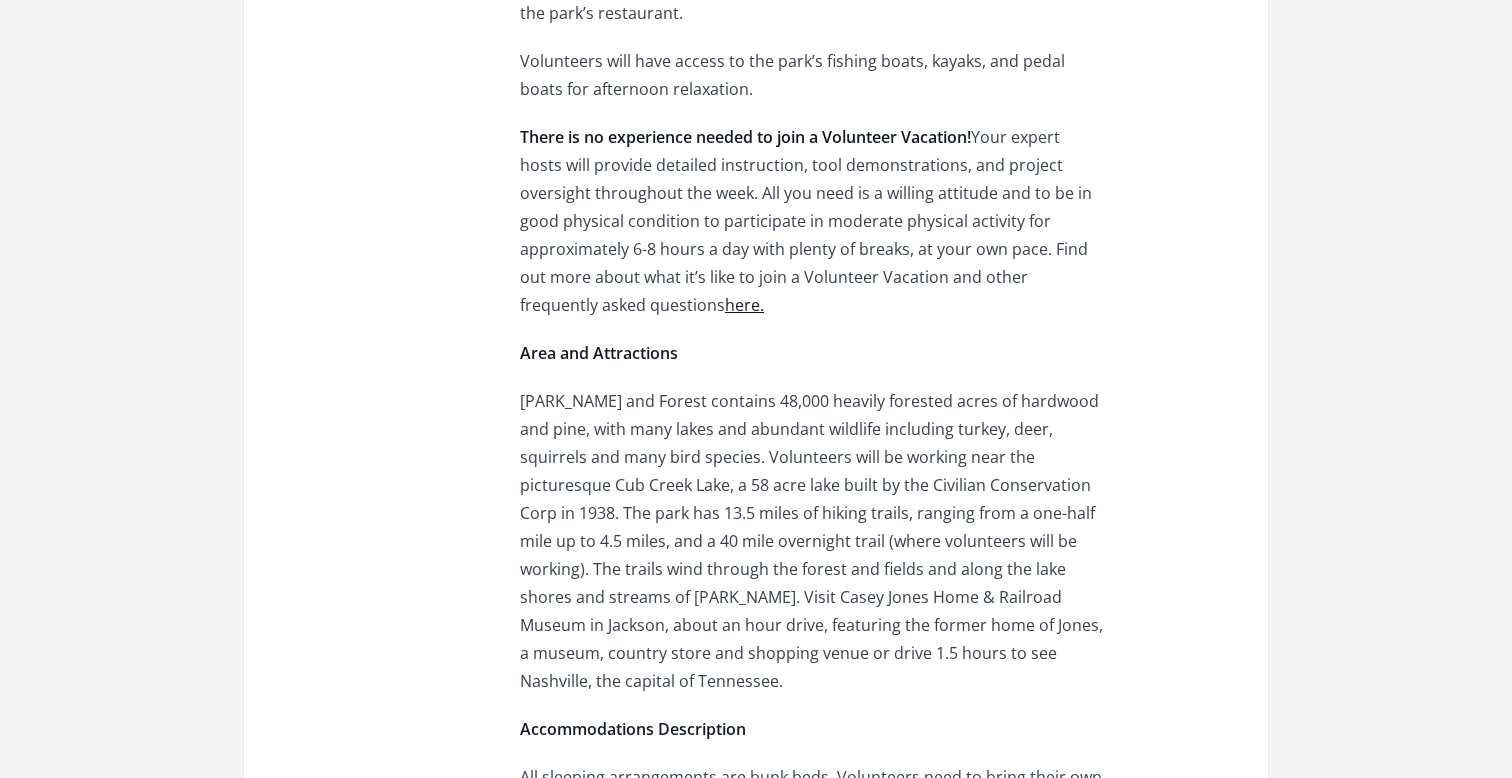 click on "There is no experience needed to join a Volunteer Vacation!" at bounding box center (745, 137) 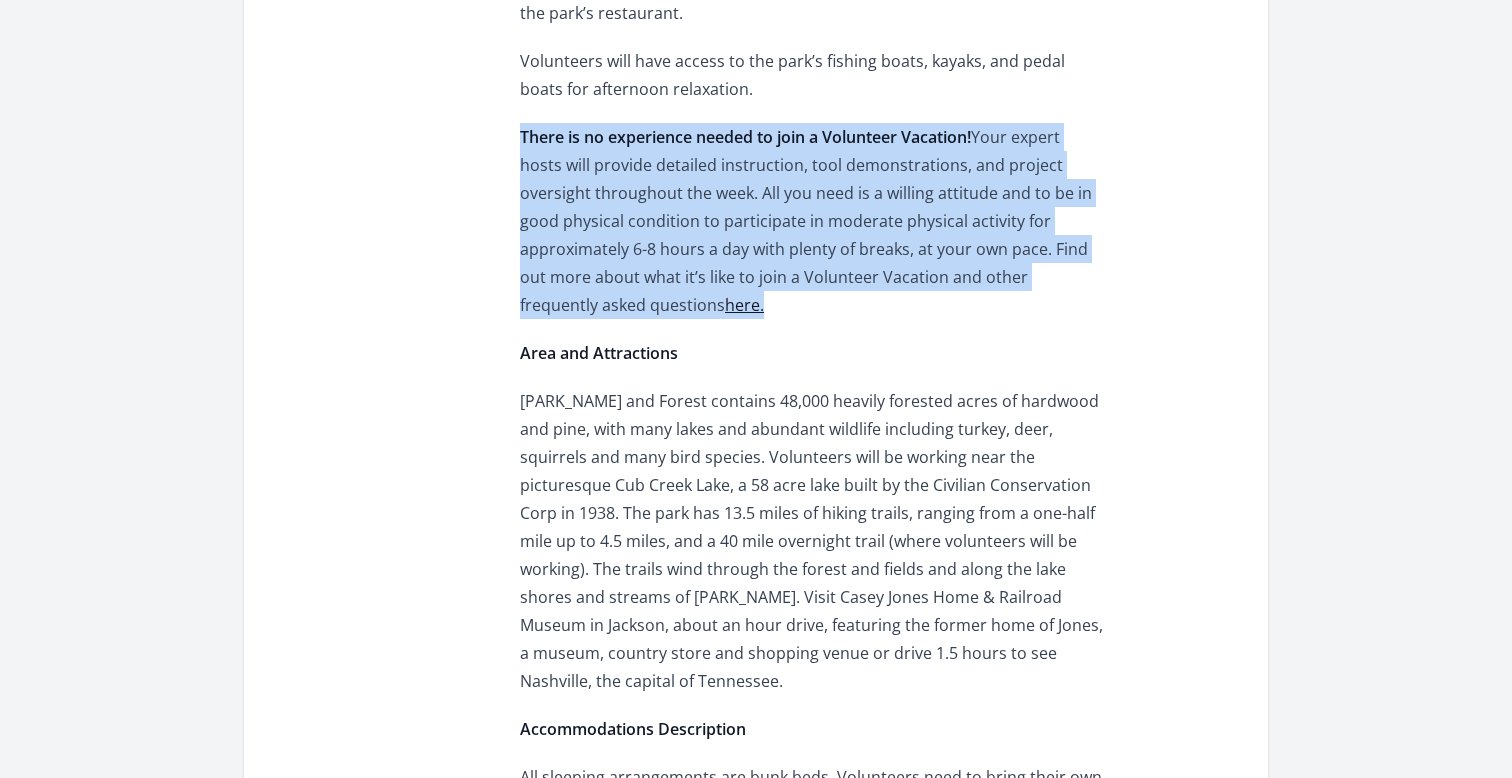 drag, startPoint x: 755, startPoint y: 293, endPoint x: 716, endPoint y: 119, distance: 178.31714 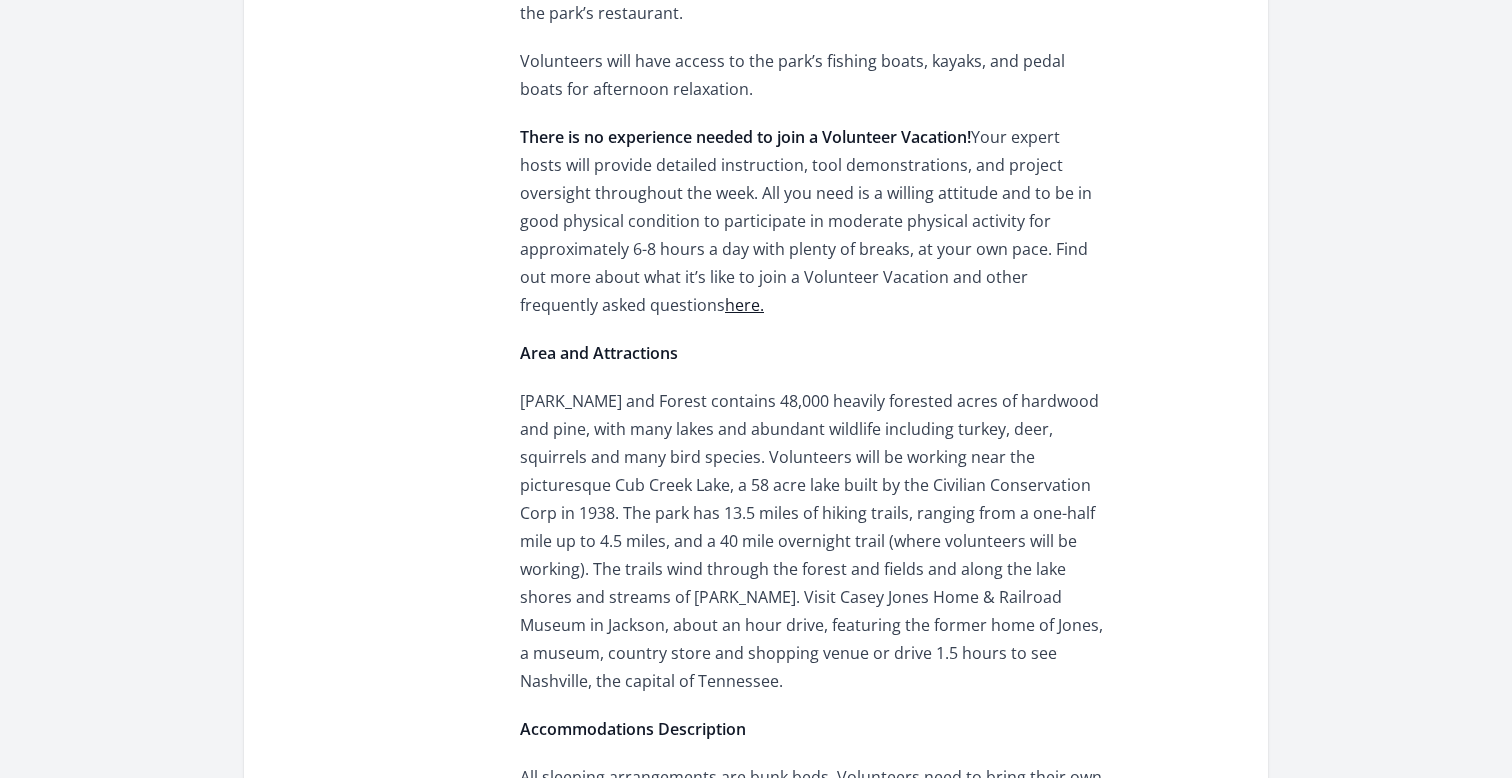 click on "There is no experience needed to join a Volunteer Vacation!" at bounding box center (745, 137) 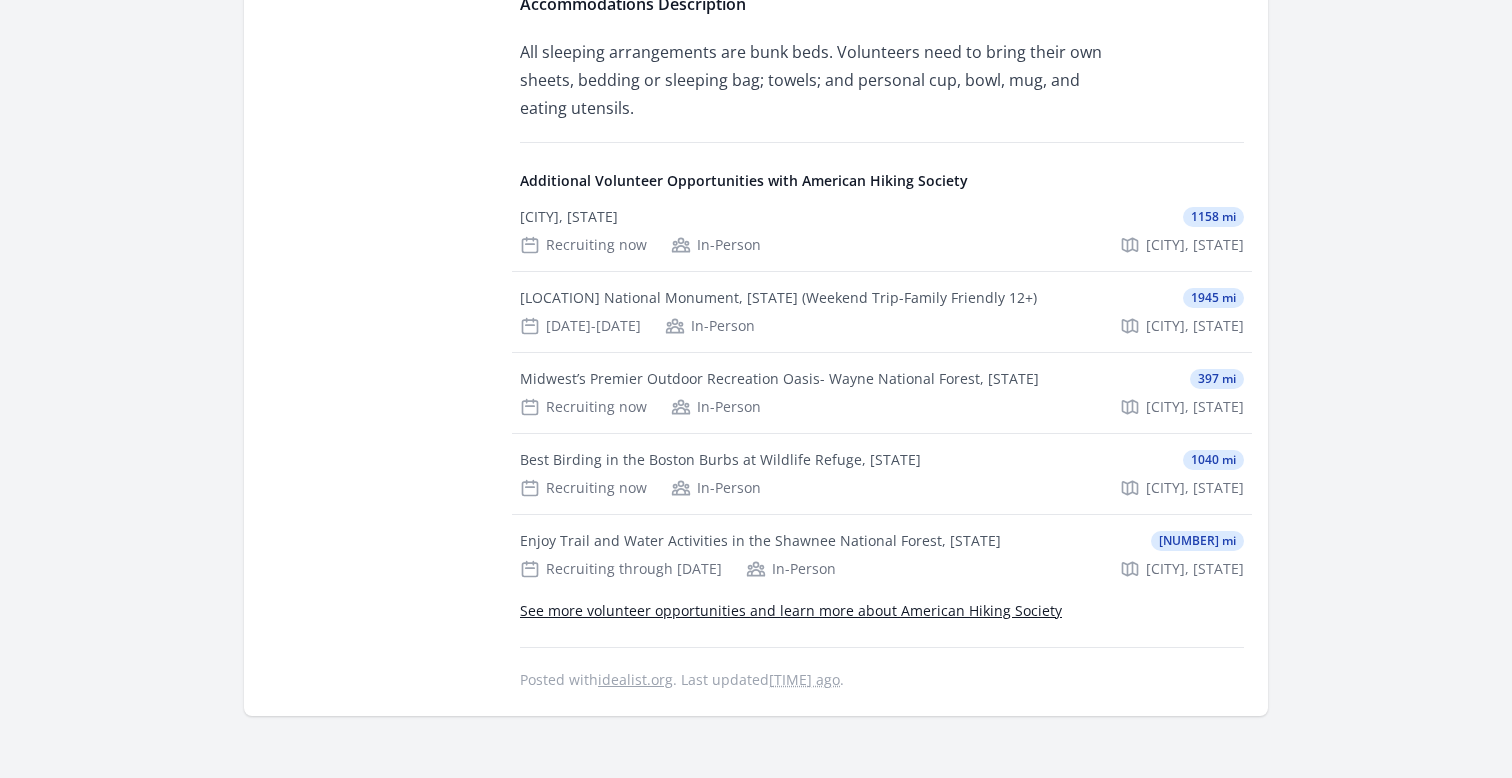 scroll, scrollTop: 1692, scrollLeft: 0, axis: vertical 